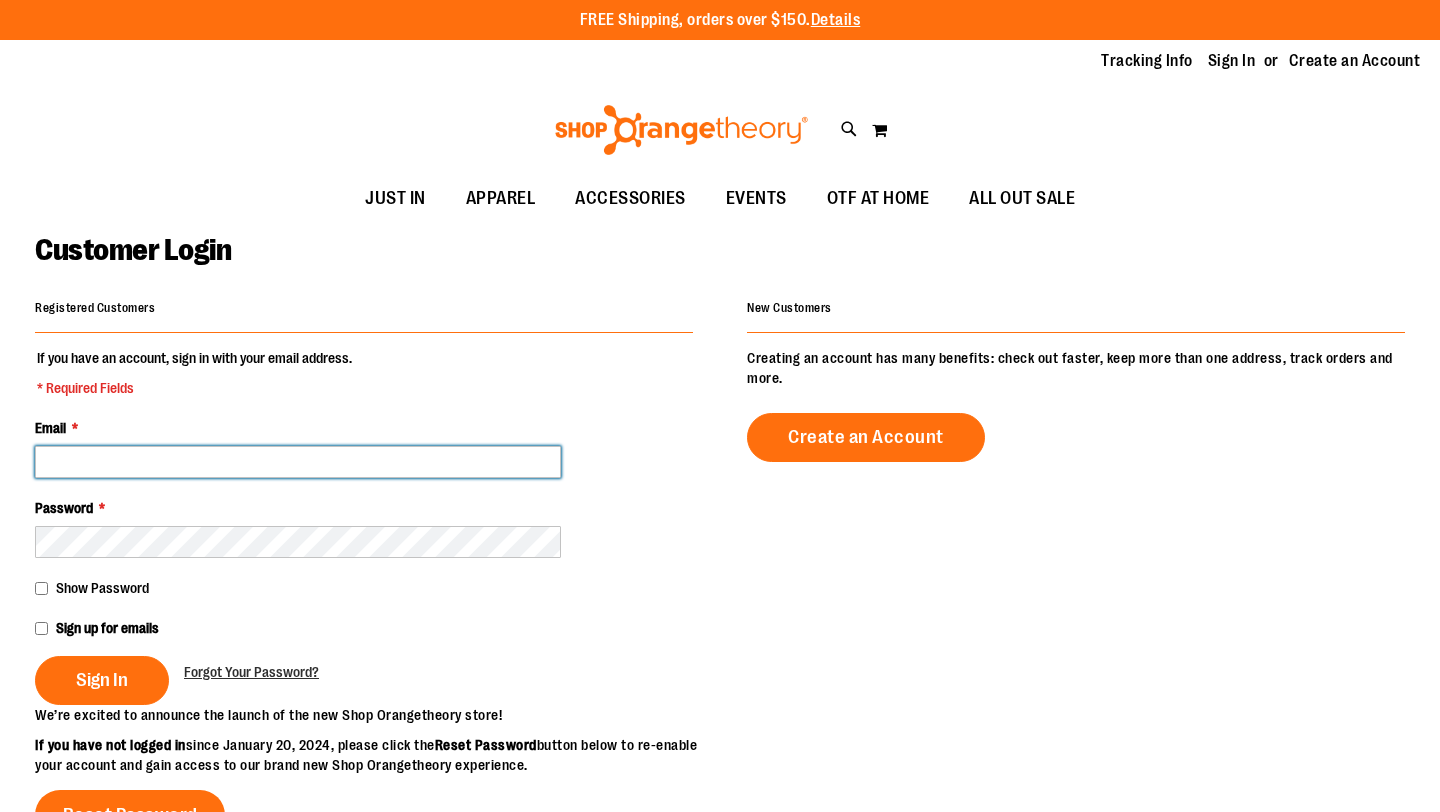 type on "**********" 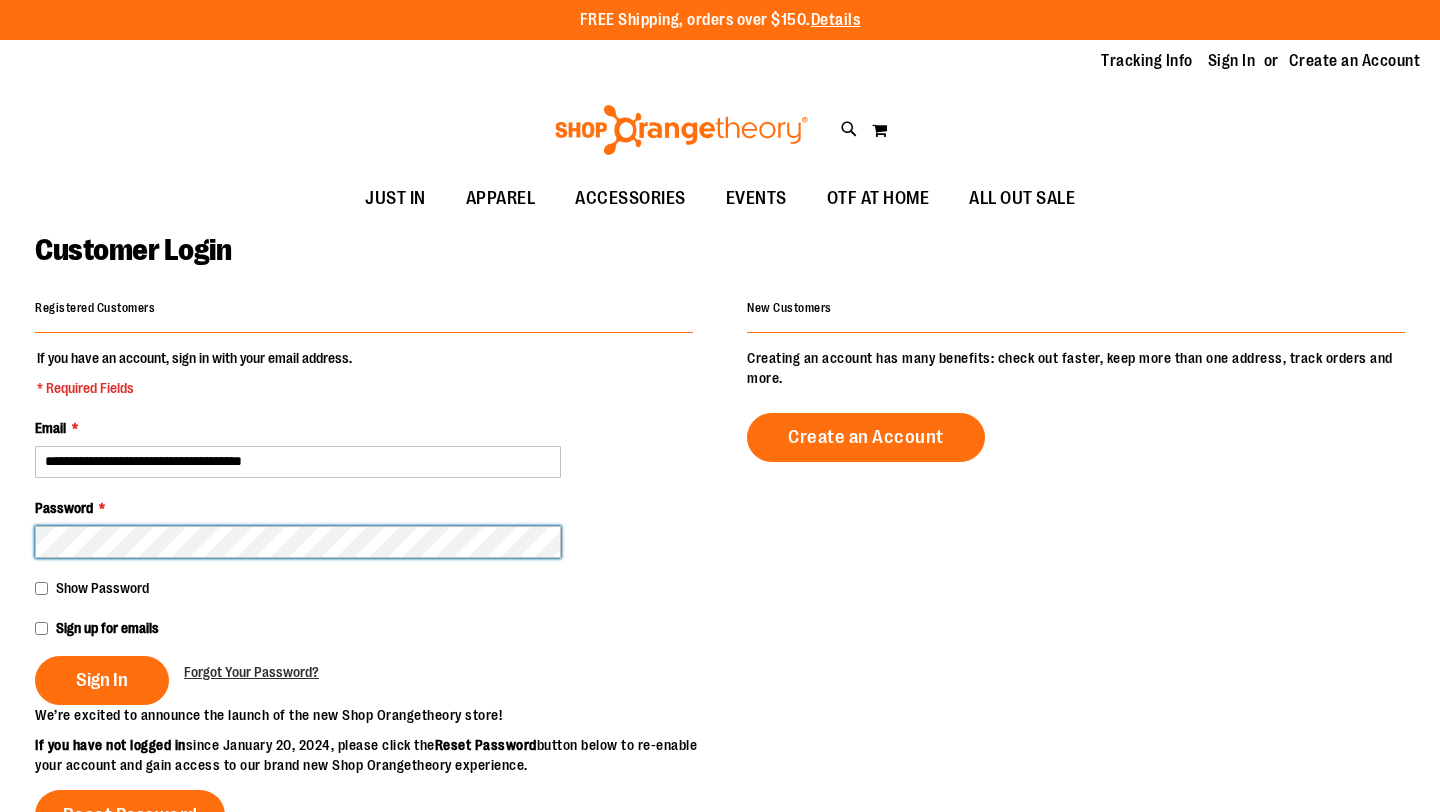 scroll, scrollTop: 0, scrollLeft: 0, axis: both 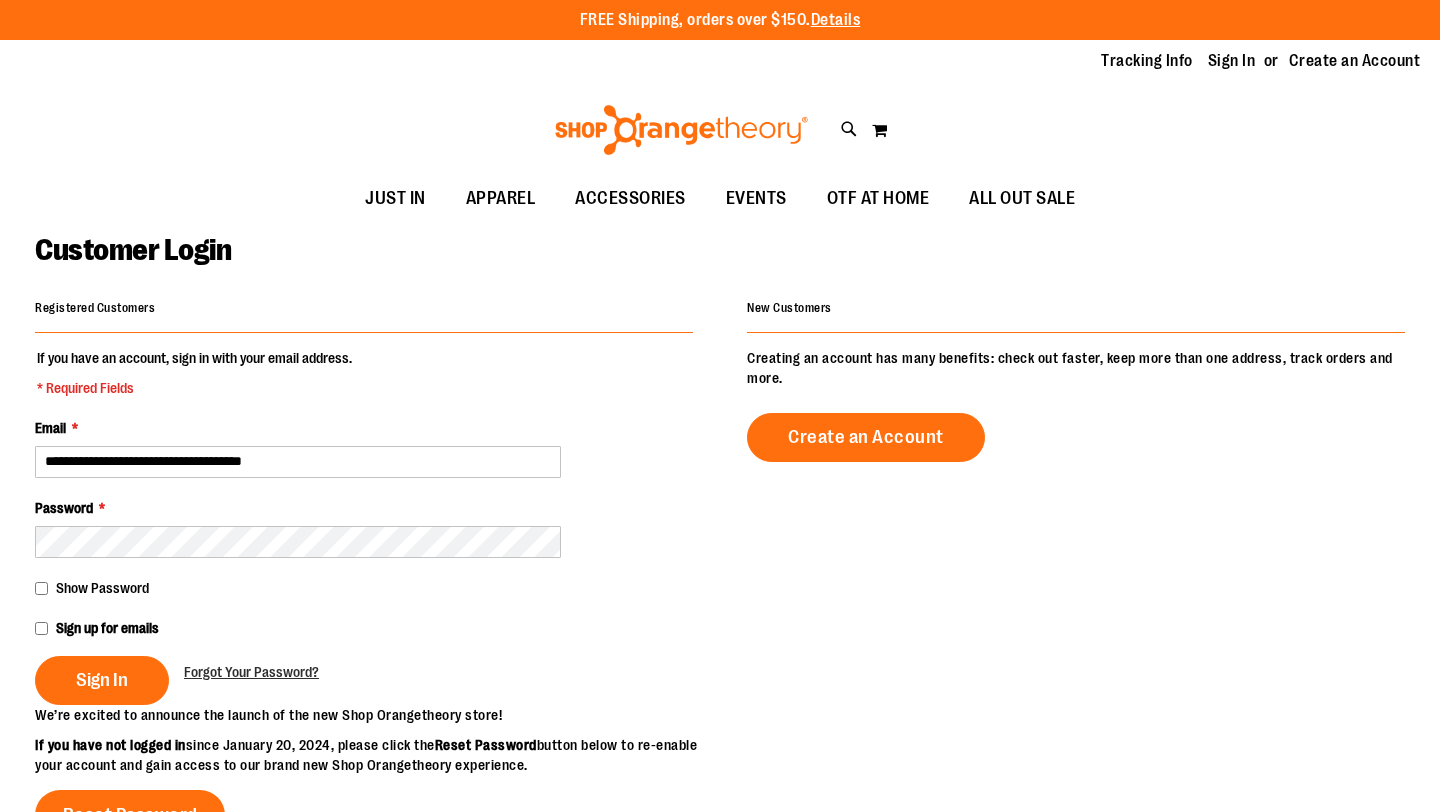 type on "**********" 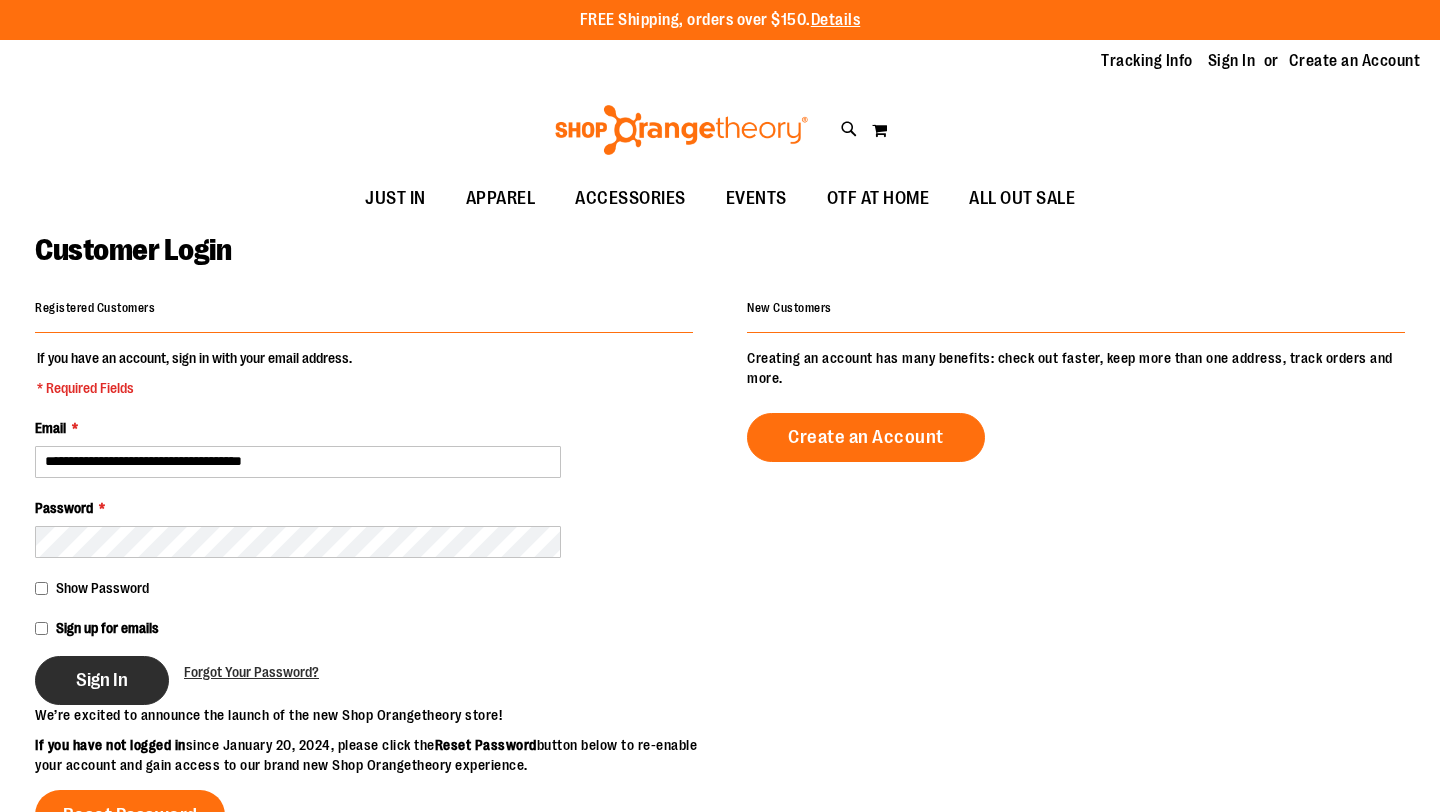 click on "Sign In" at bounding box center [102, 680] 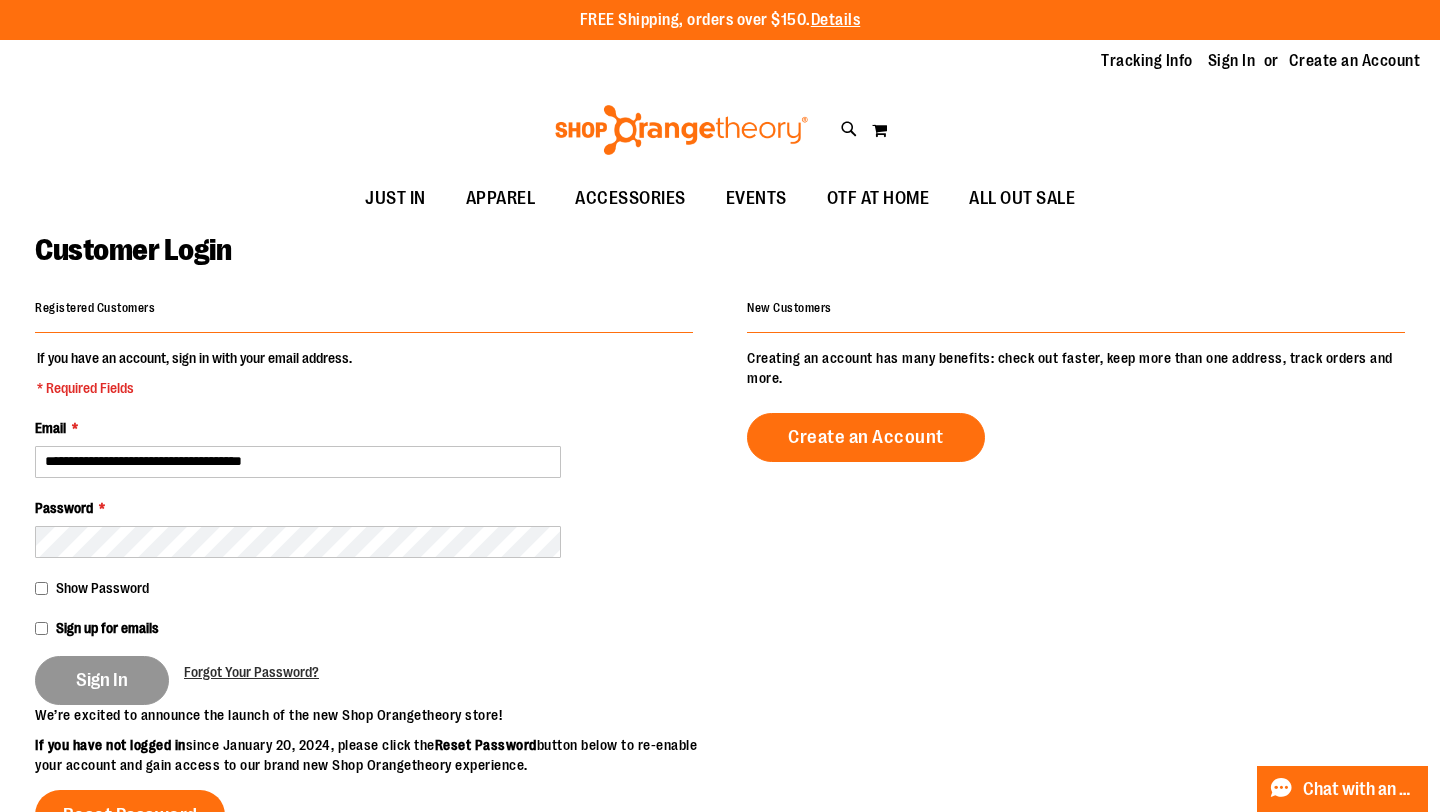 click on "Sign In" at bounding box center [109, 680] 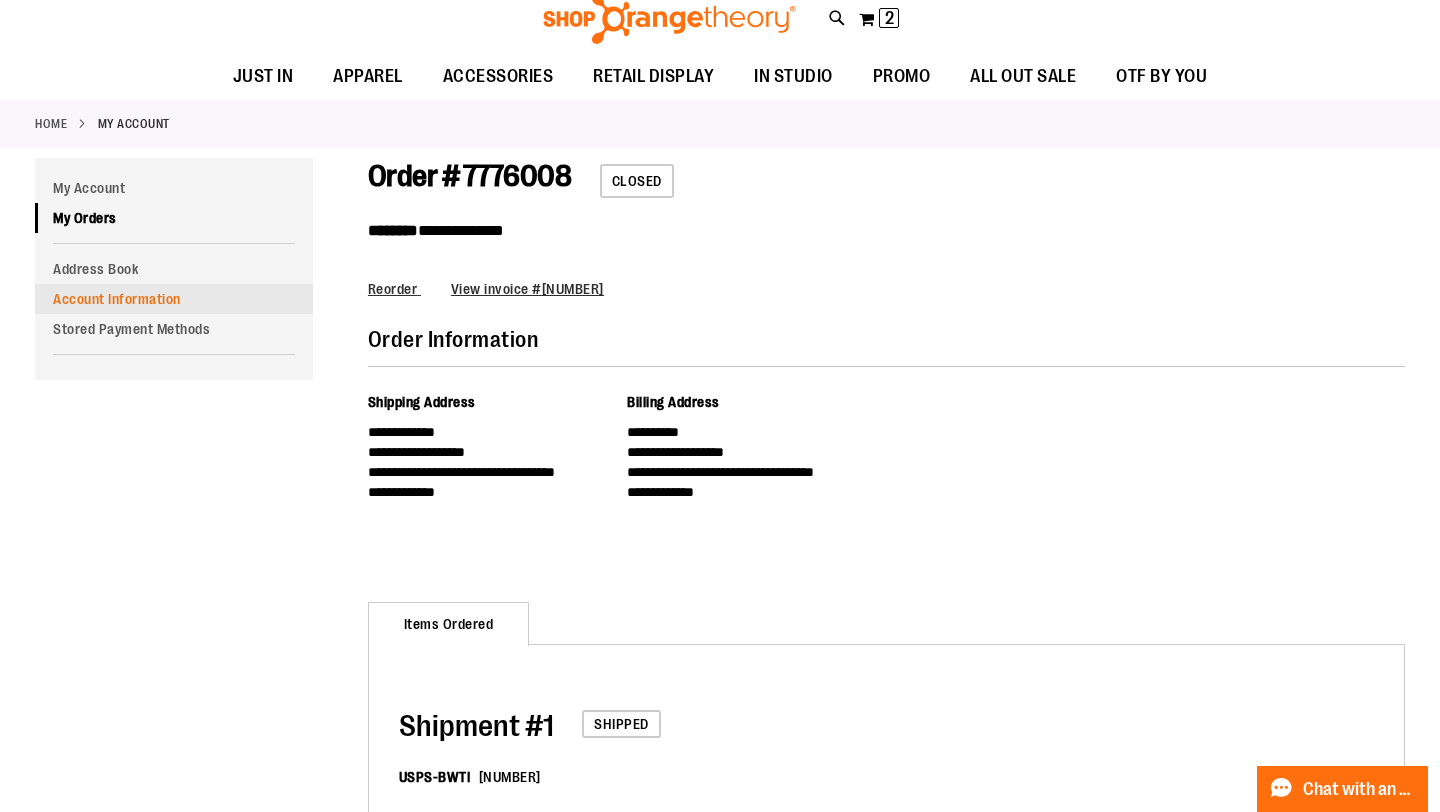 scroll, scrollTop: 0, scrollLeft: 0, axis: both 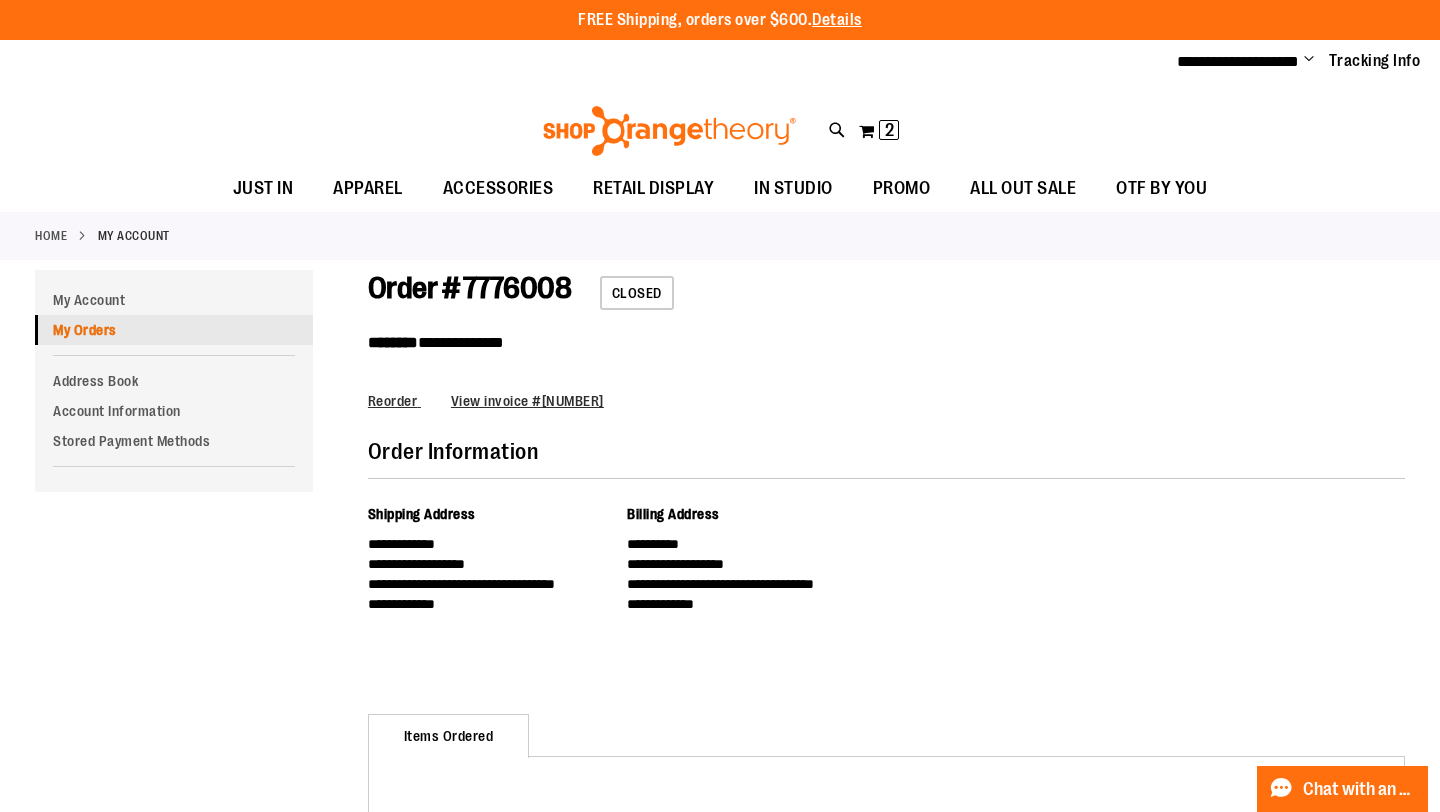 type on "**********" 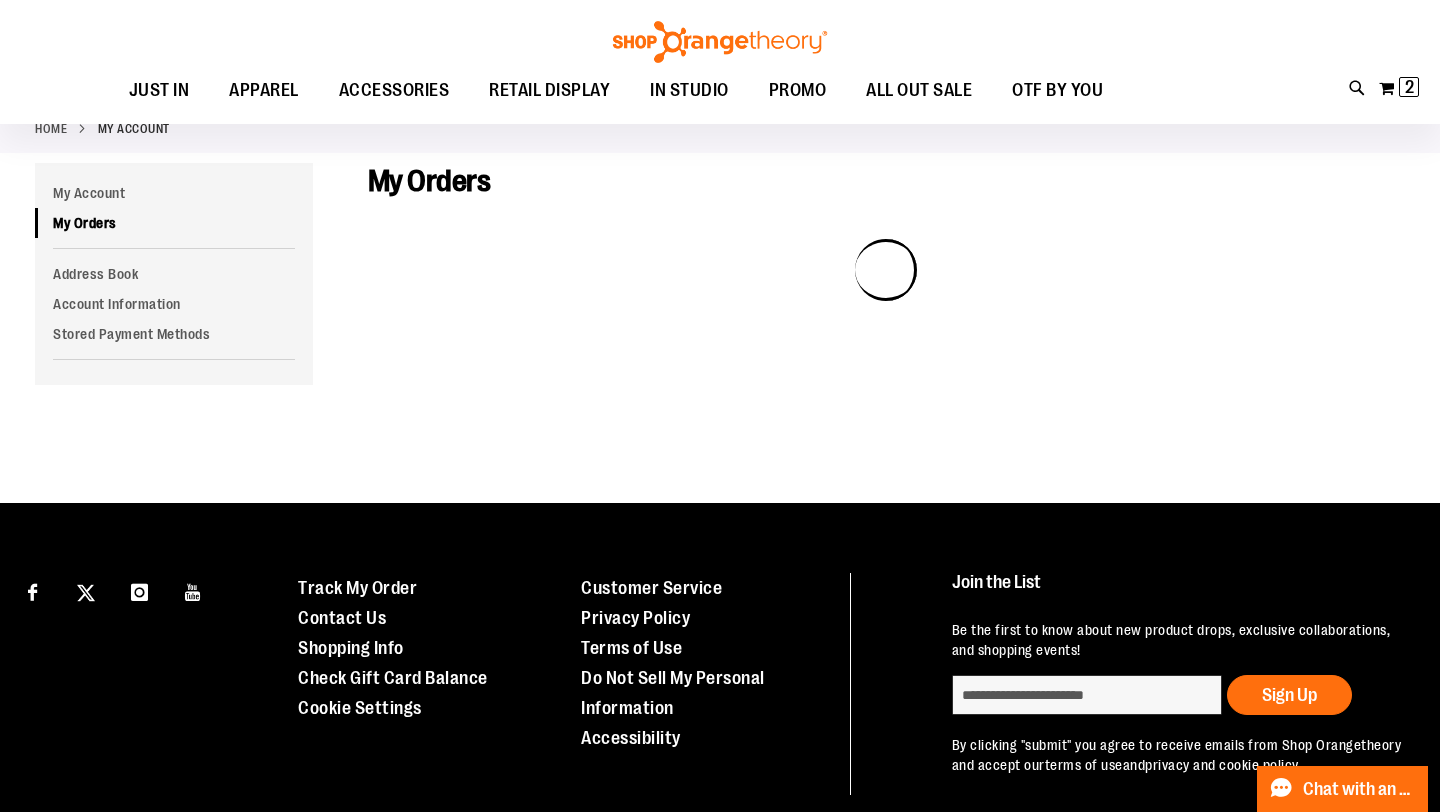 scroll, scrollTop: 108, scrollLeft: 0, axis: vertical 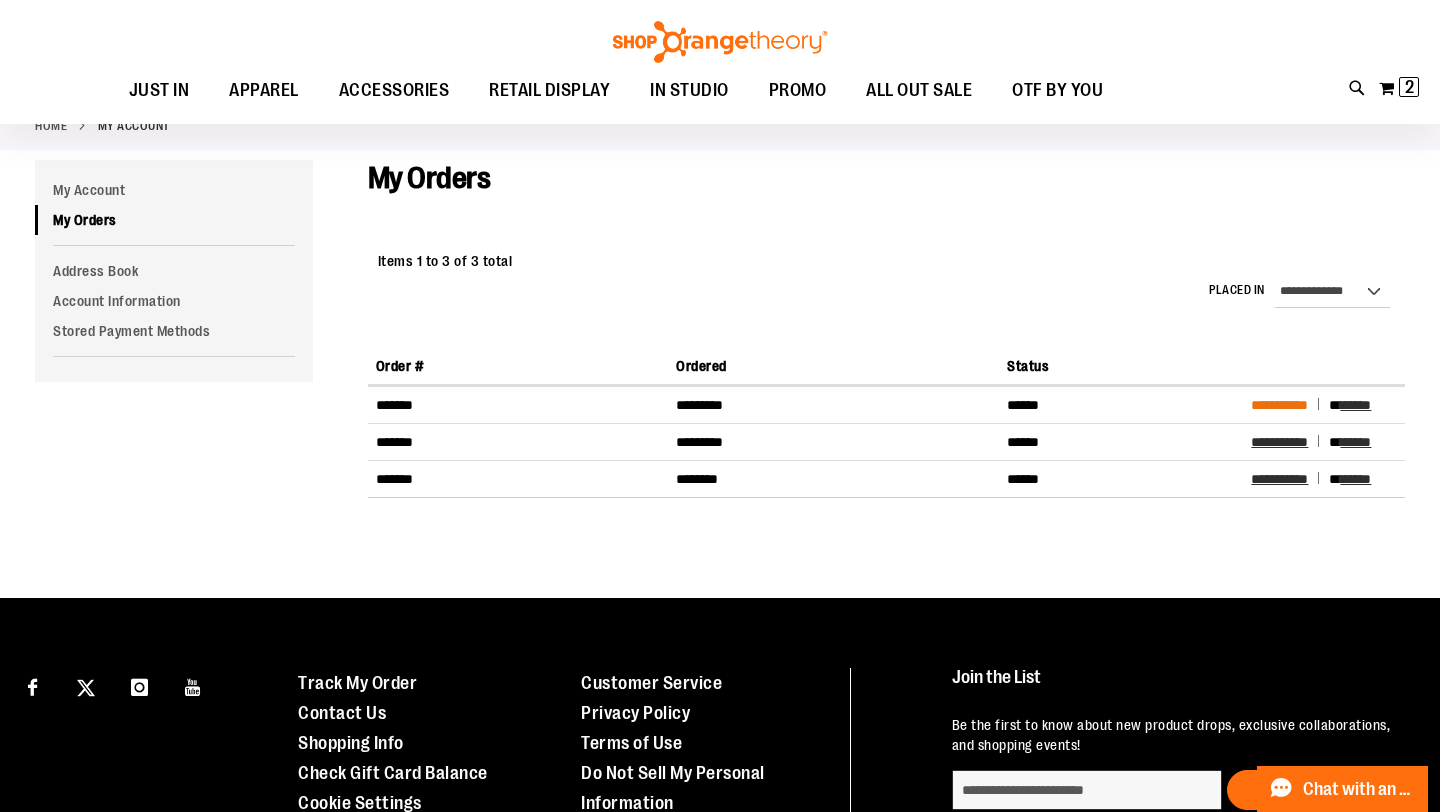 type on "**********" 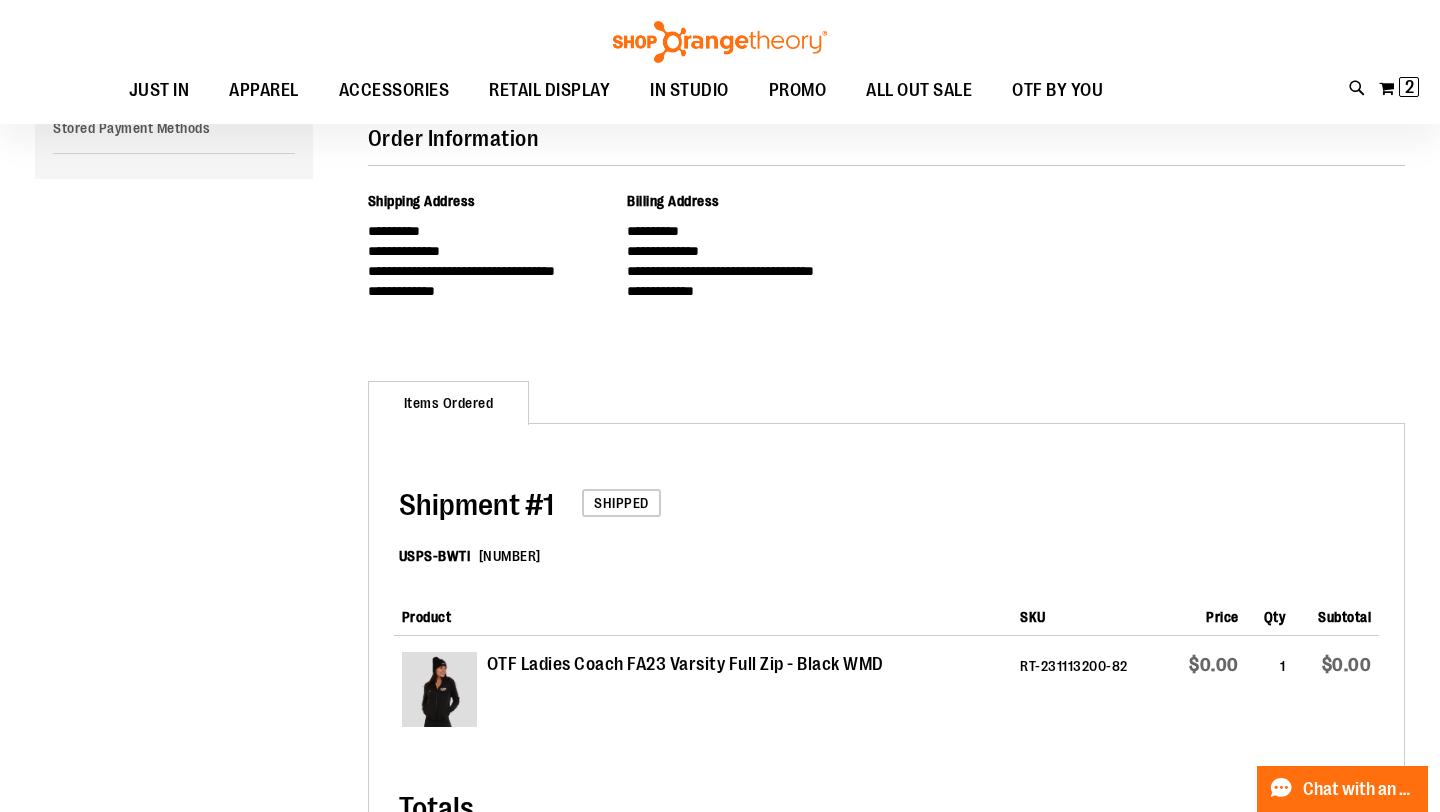 scroll, scrollTop: 0, scrollLeft: 0, axis: both 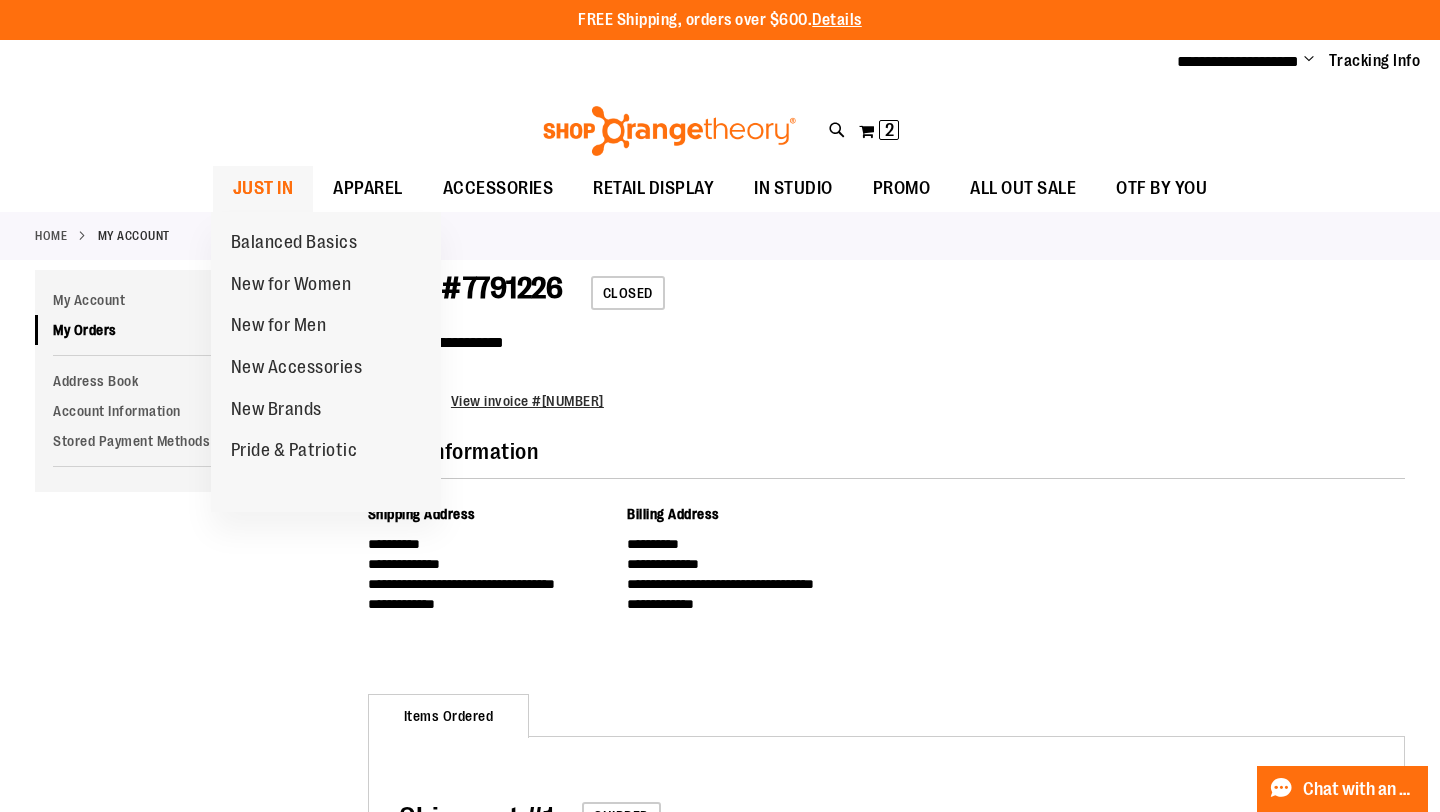 type on "**********" 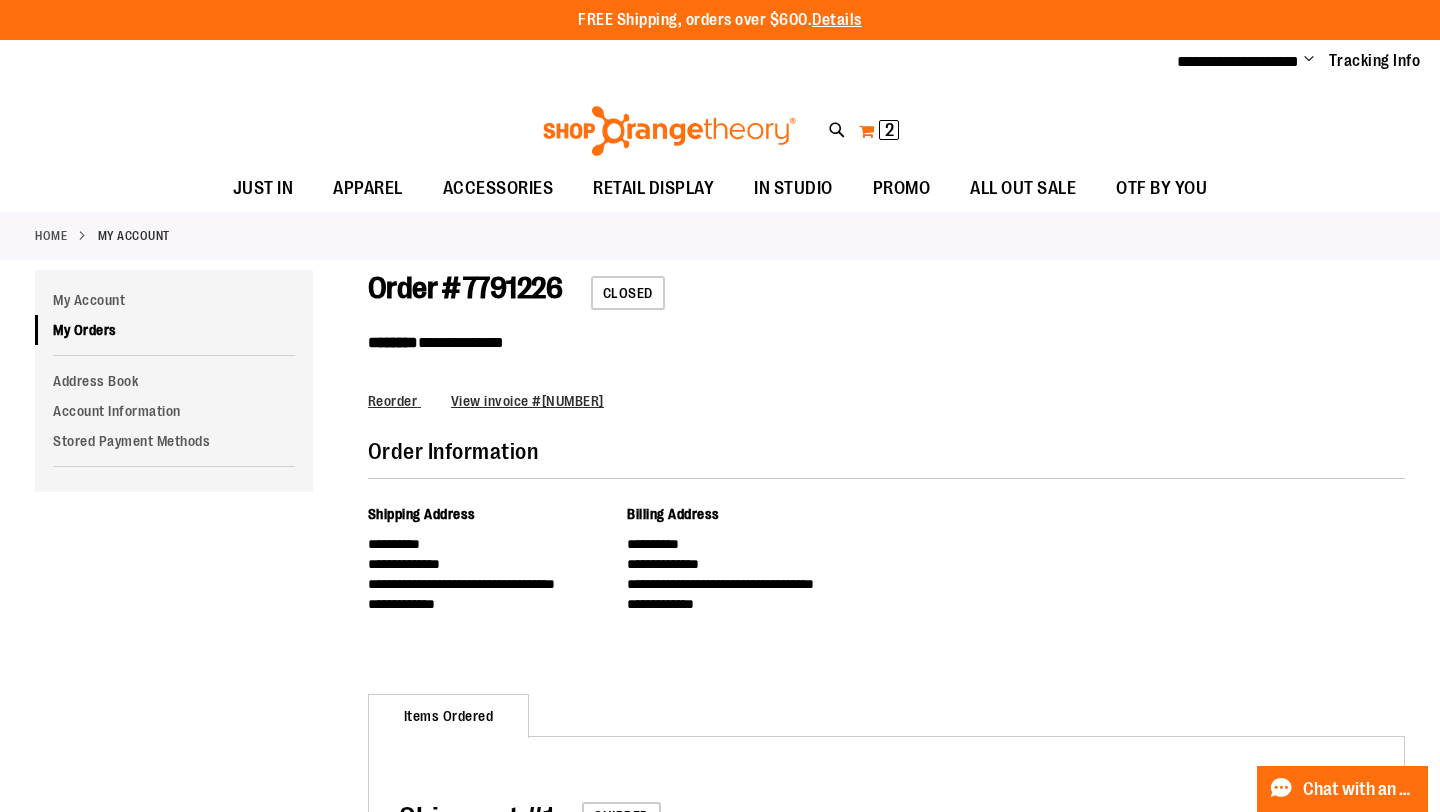 click on "2" at bounding box center (889, 130) 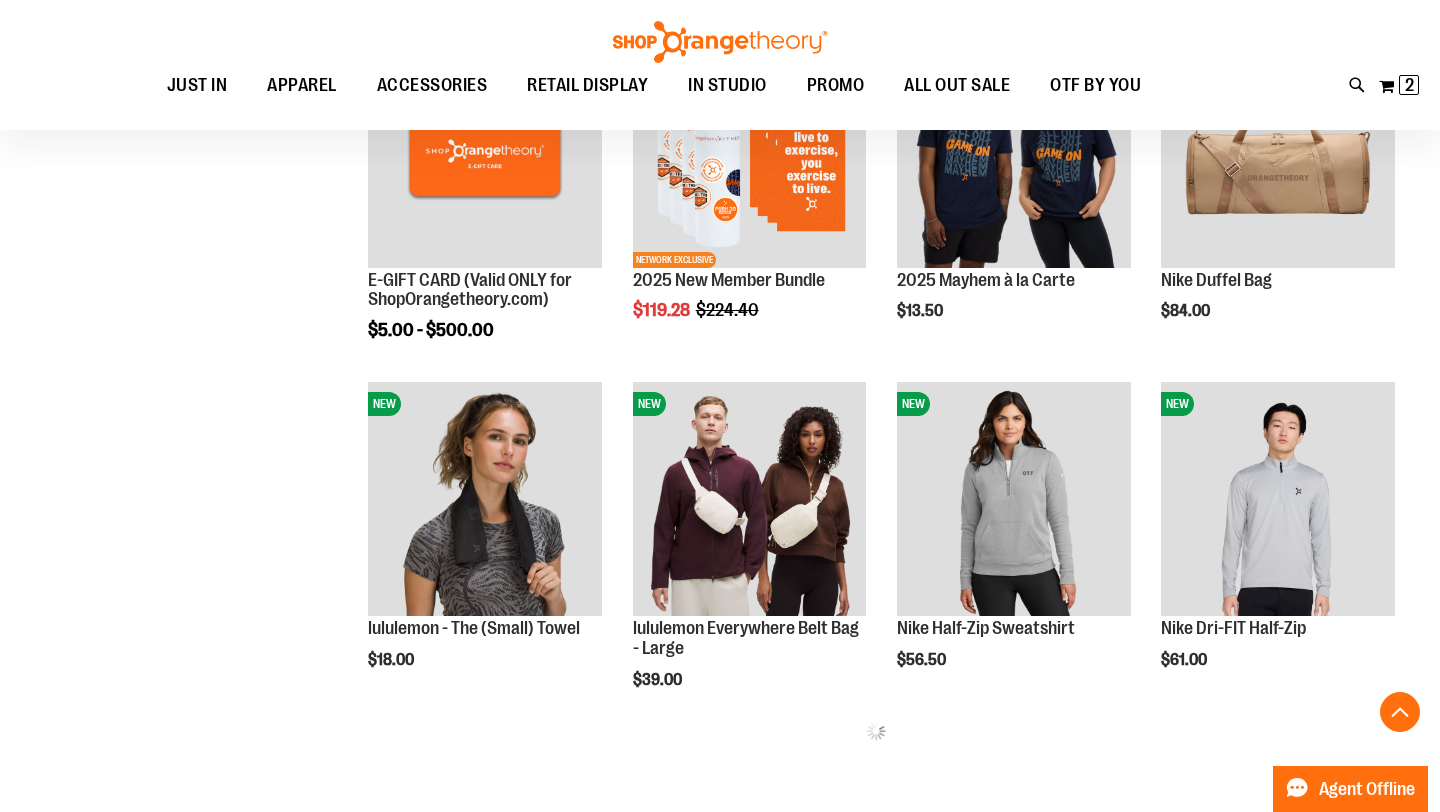 scroll, scrollTop: 503, scrollLeft: 0, axis: vertical 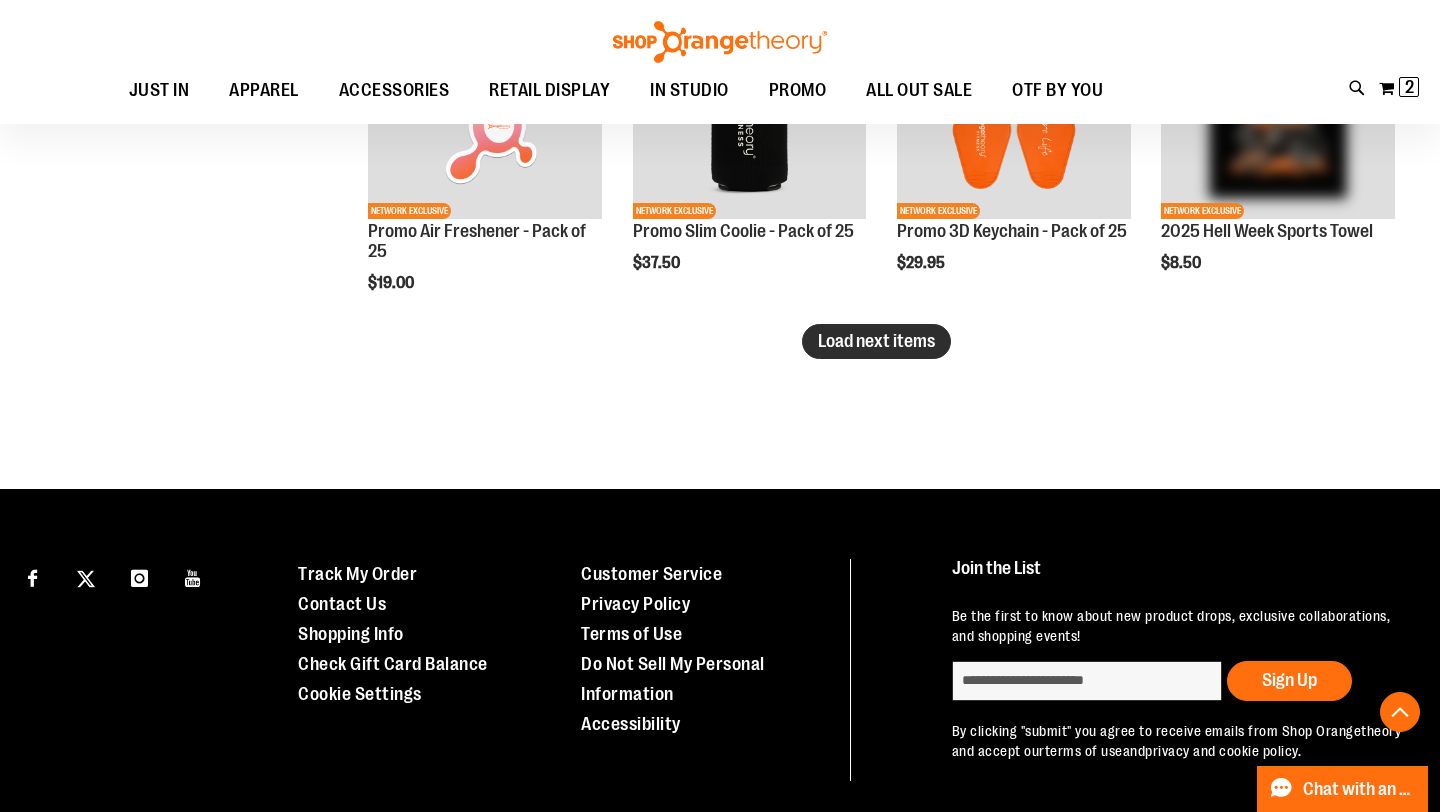 type on "**********" 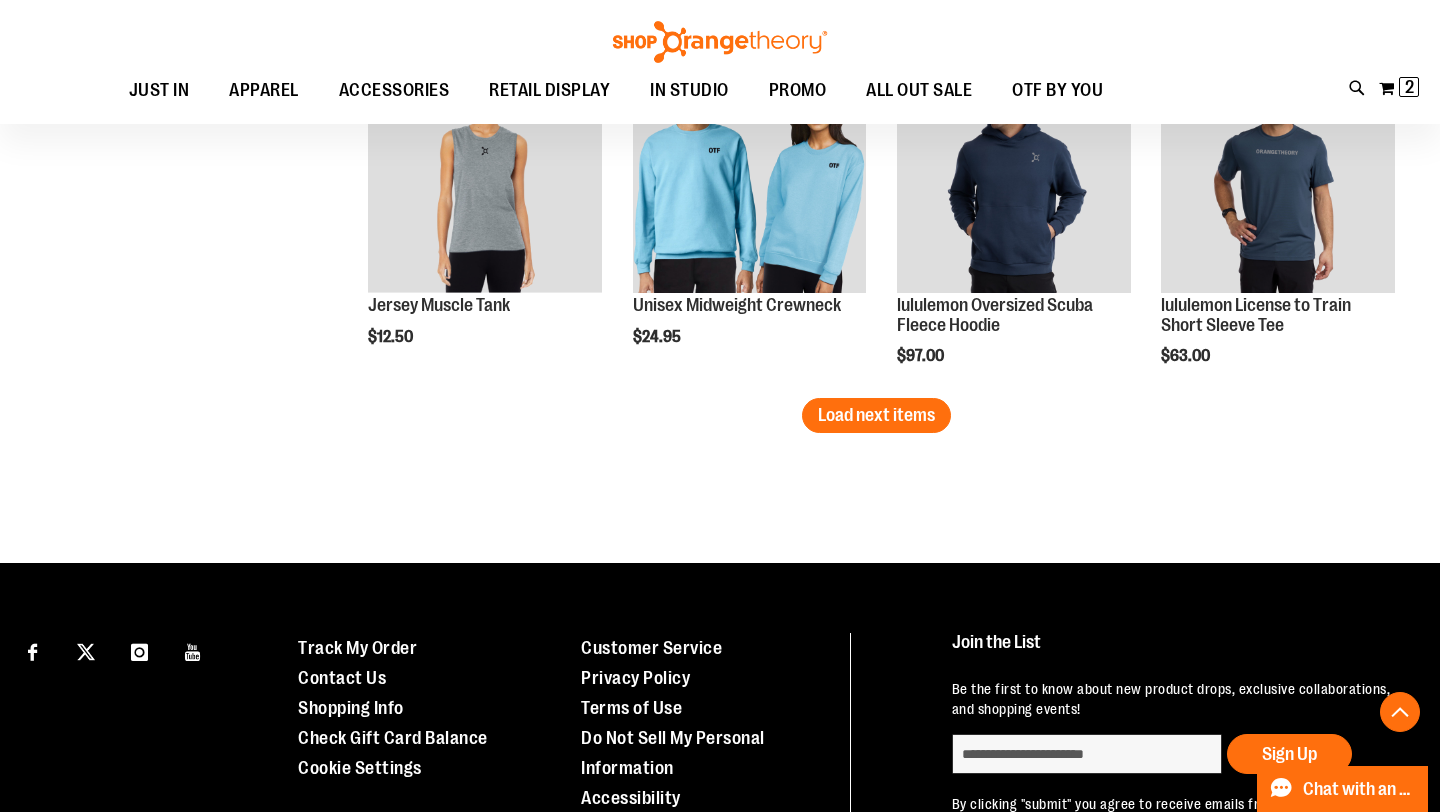 scroll, scrollTop: 3964, scrollLeft: 0, axis: vertical 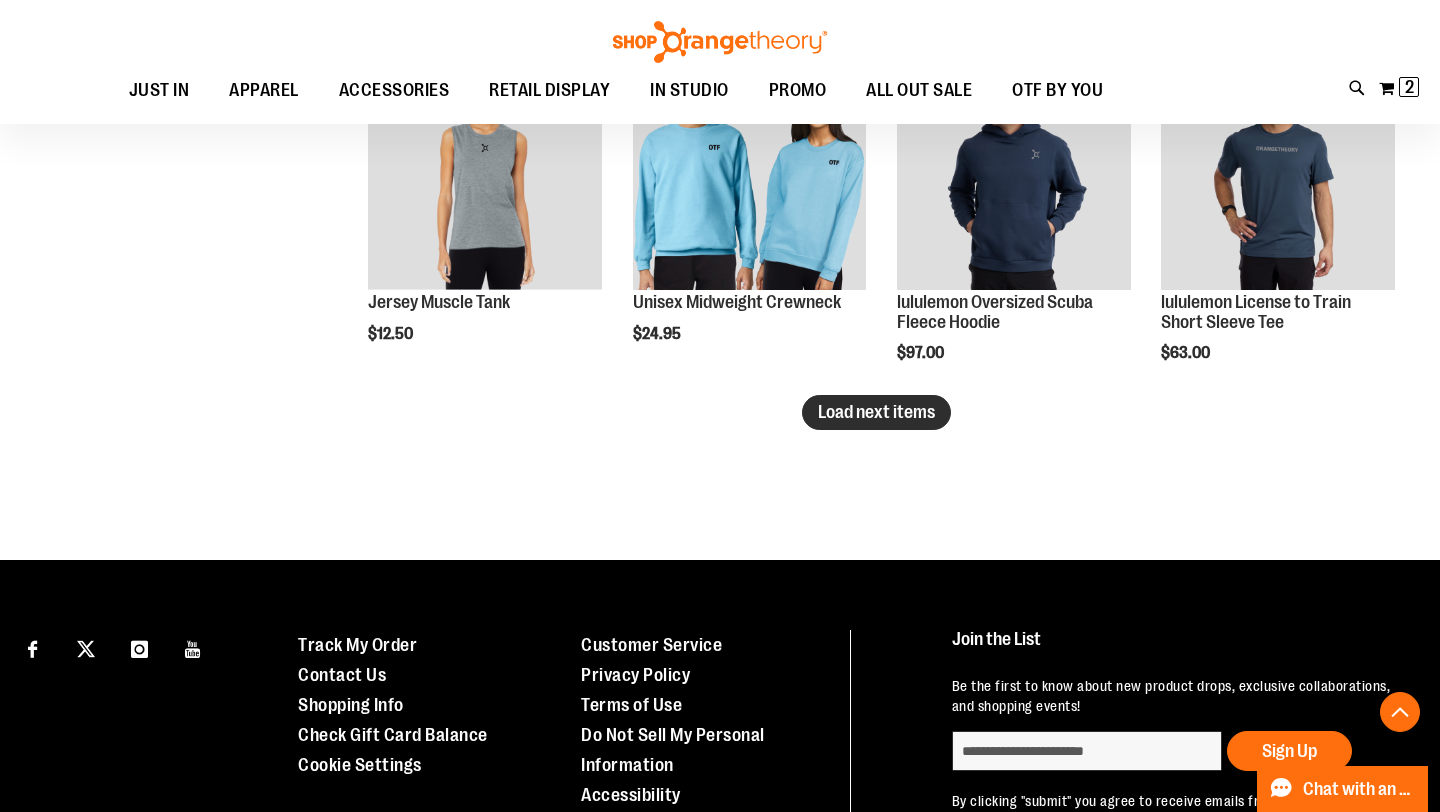 click on "Load next items" at bounding box center (876, 412) 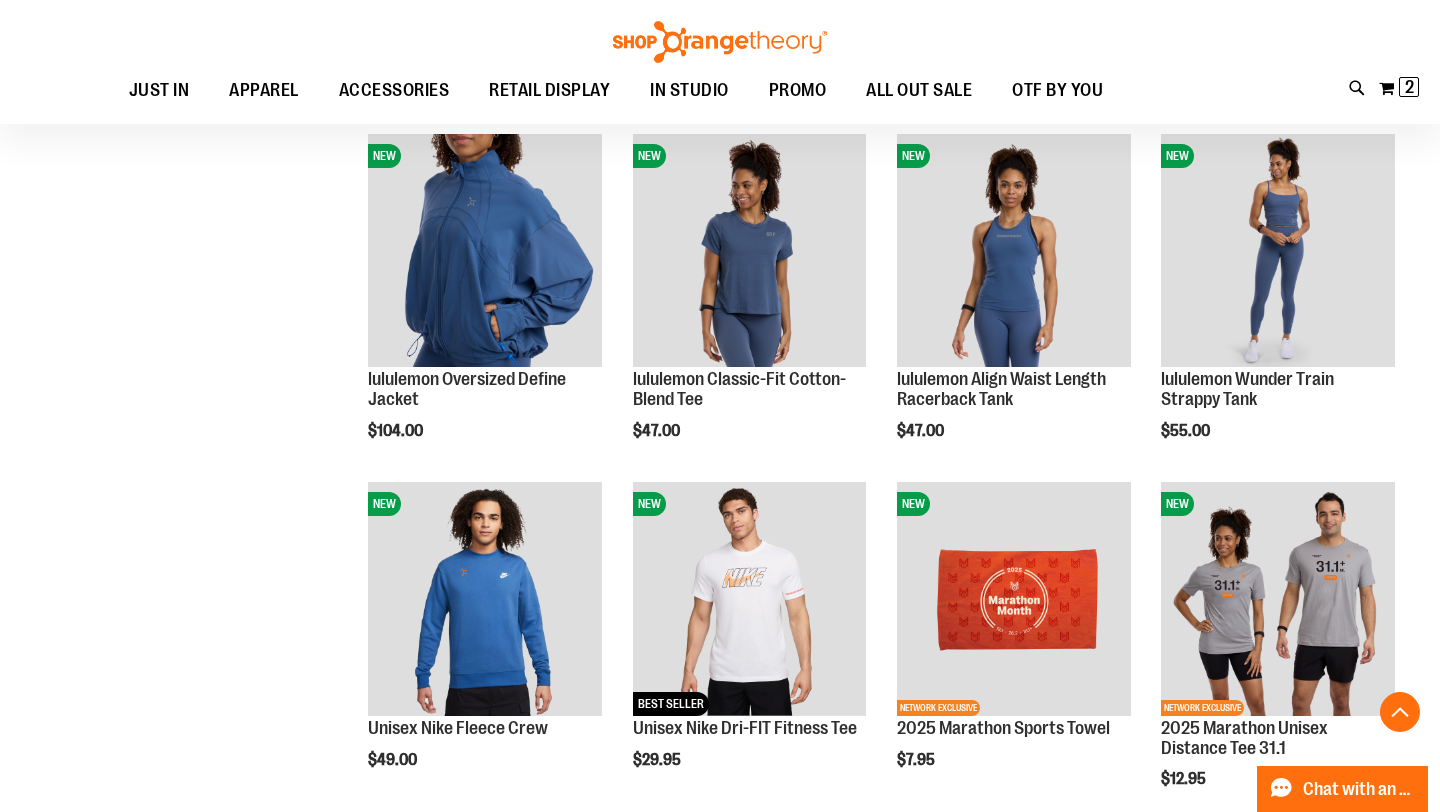 scroll, scrollTop: 4236, scrollLeft: 0, axis: vertical 